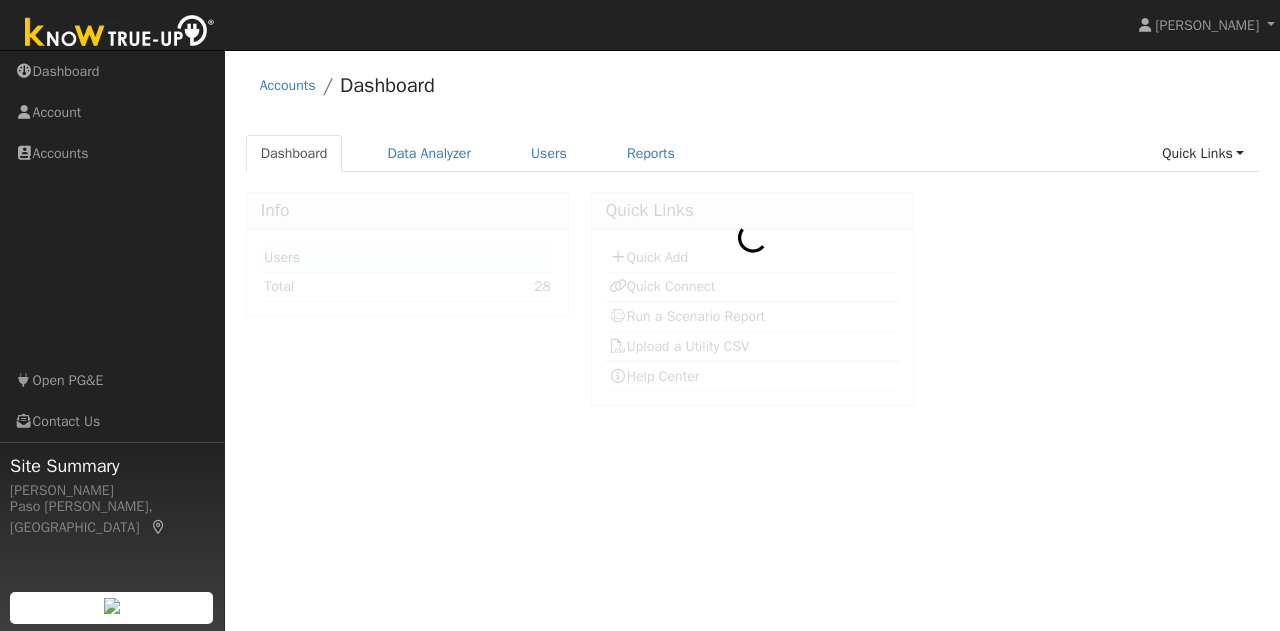 scroll, scrollTop: 0, scrollLeft: 0, axis: both 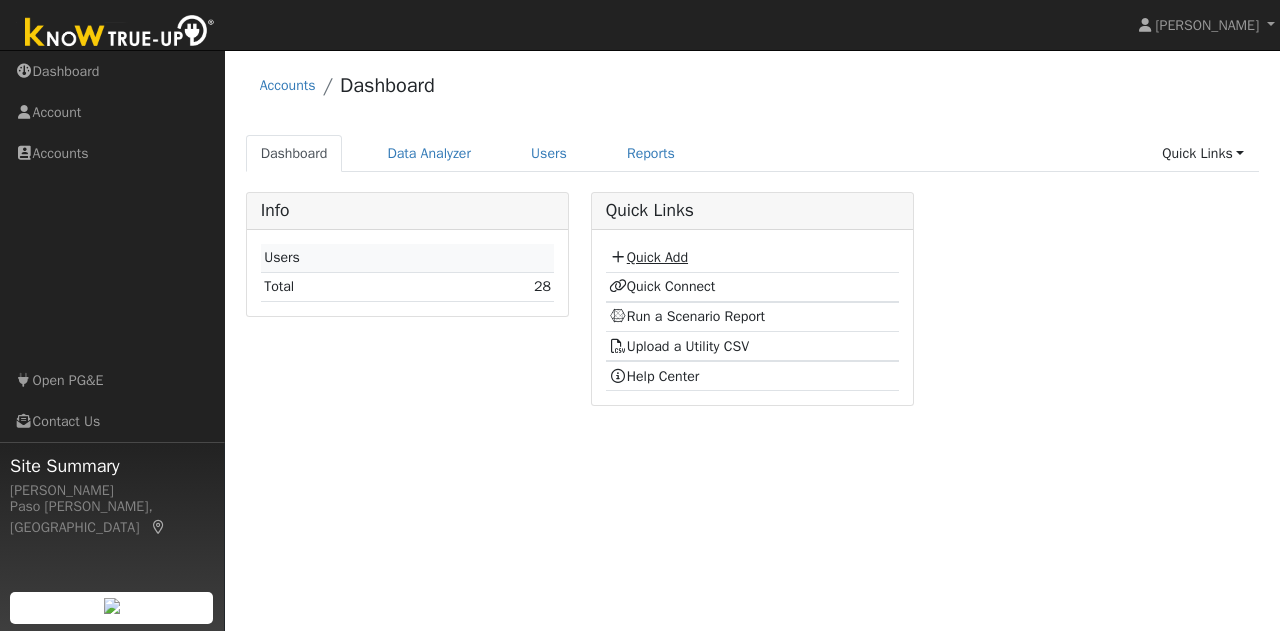 click on "Quick Add" at bounding box center [648, 257] 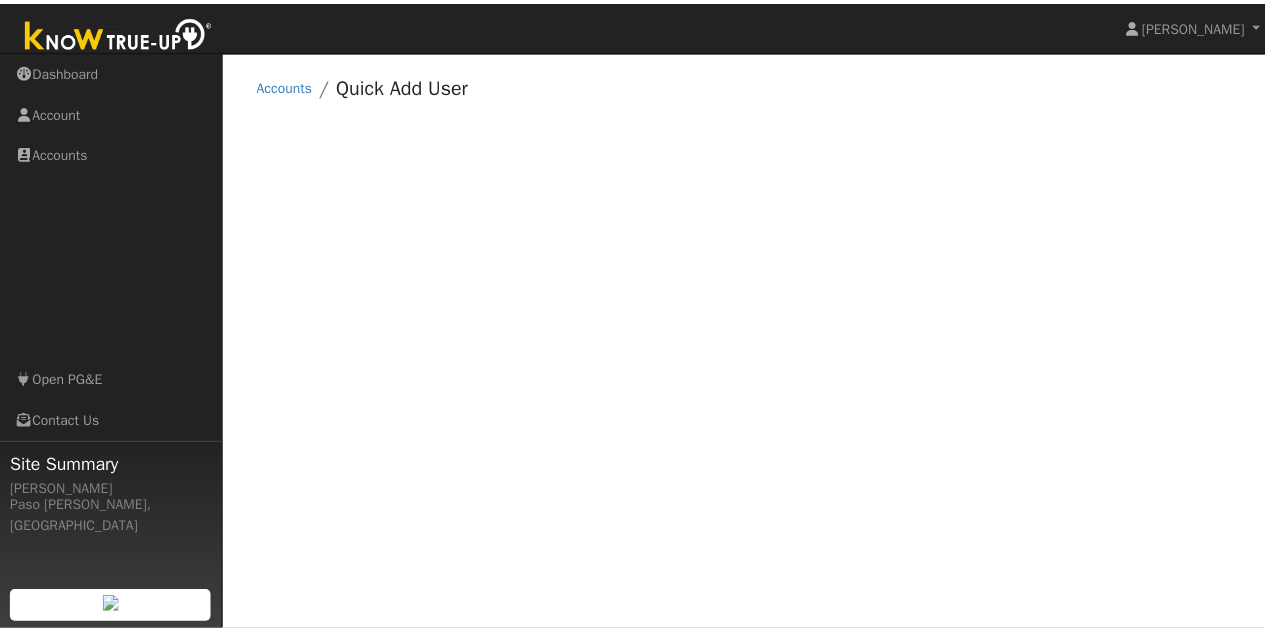 scroll, scrollTop: 0, scrollLeft: 0, axis: both 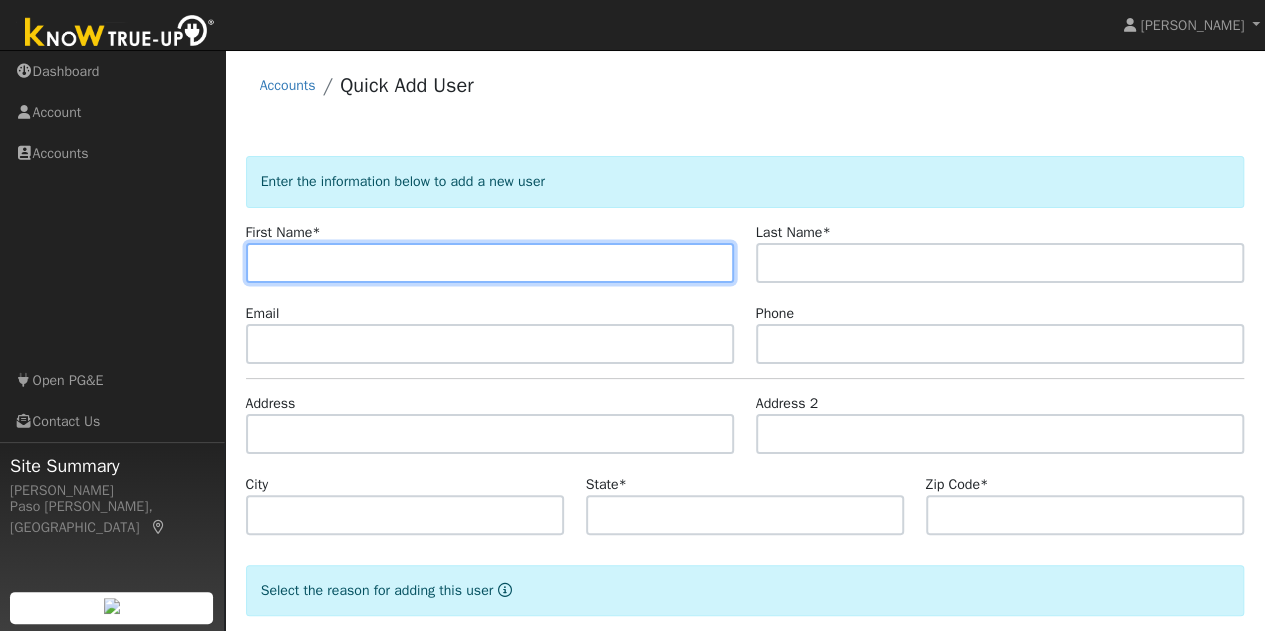 click at bounding box center [490, 263] 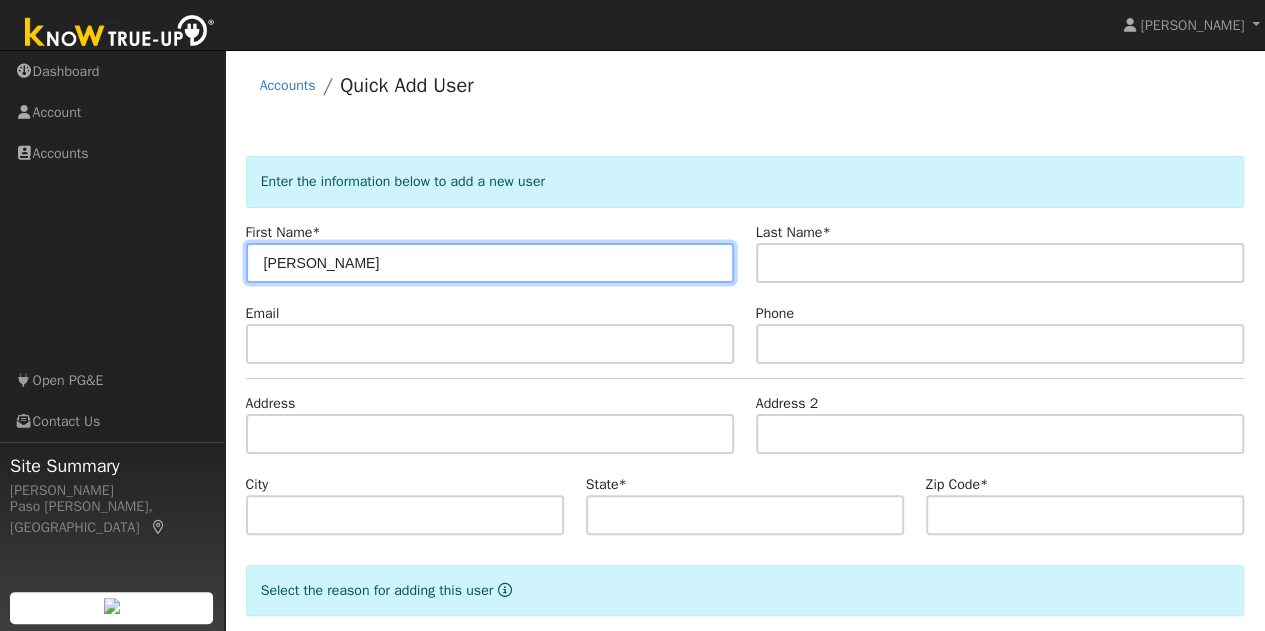 click on "Geroge" at bounding box center (490, 263) 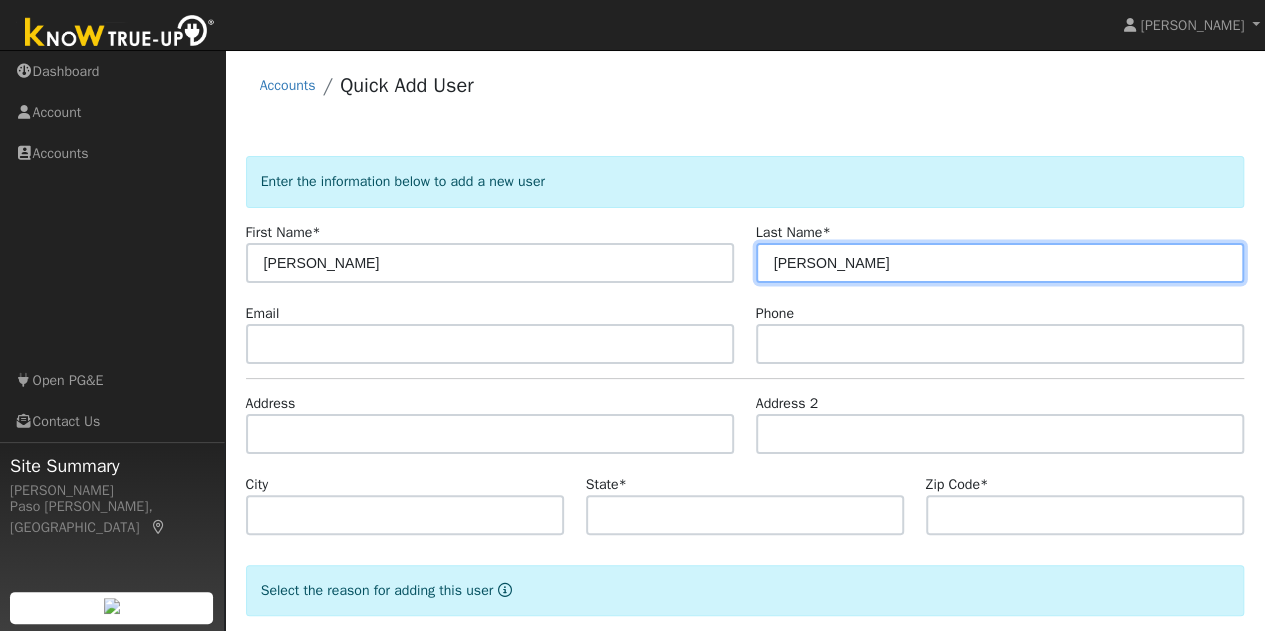 type on "Kunhardt" 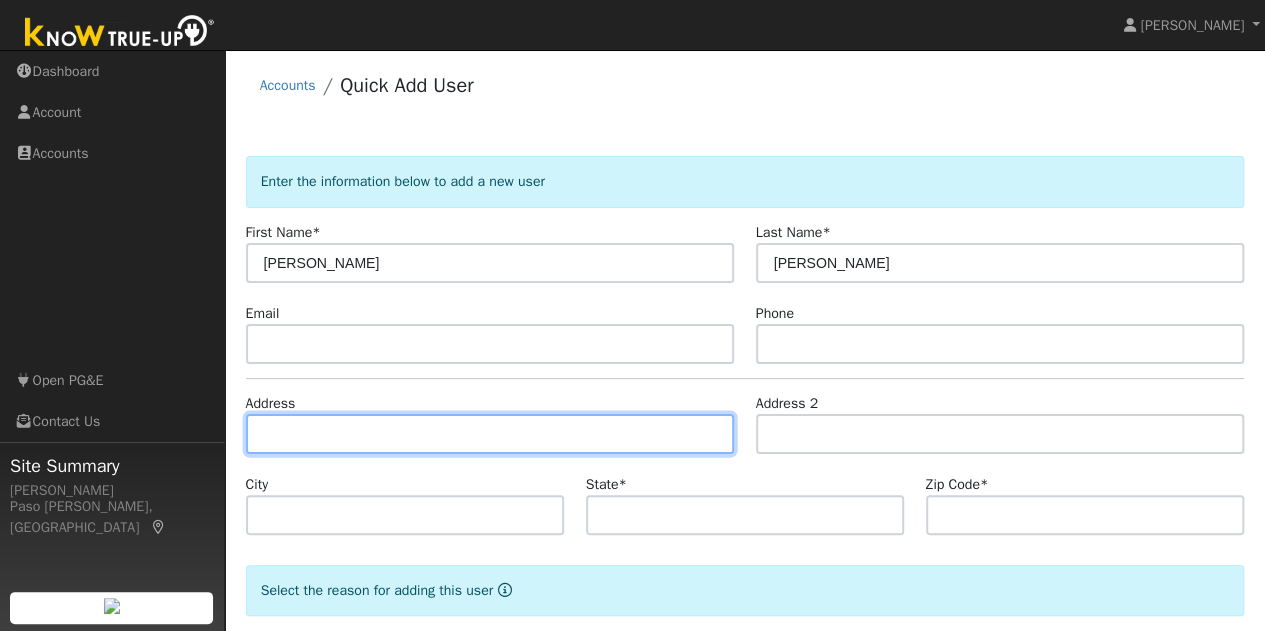 click at bounding box center (490, 434) 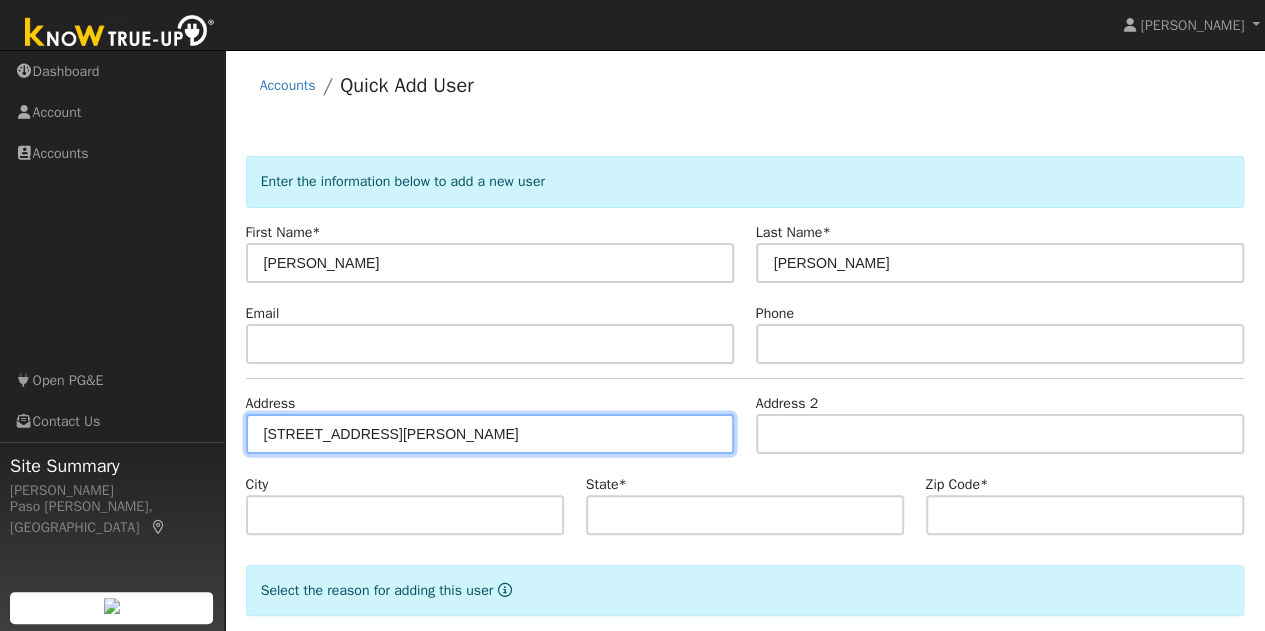 type on "9148 Santa Margarita Road" 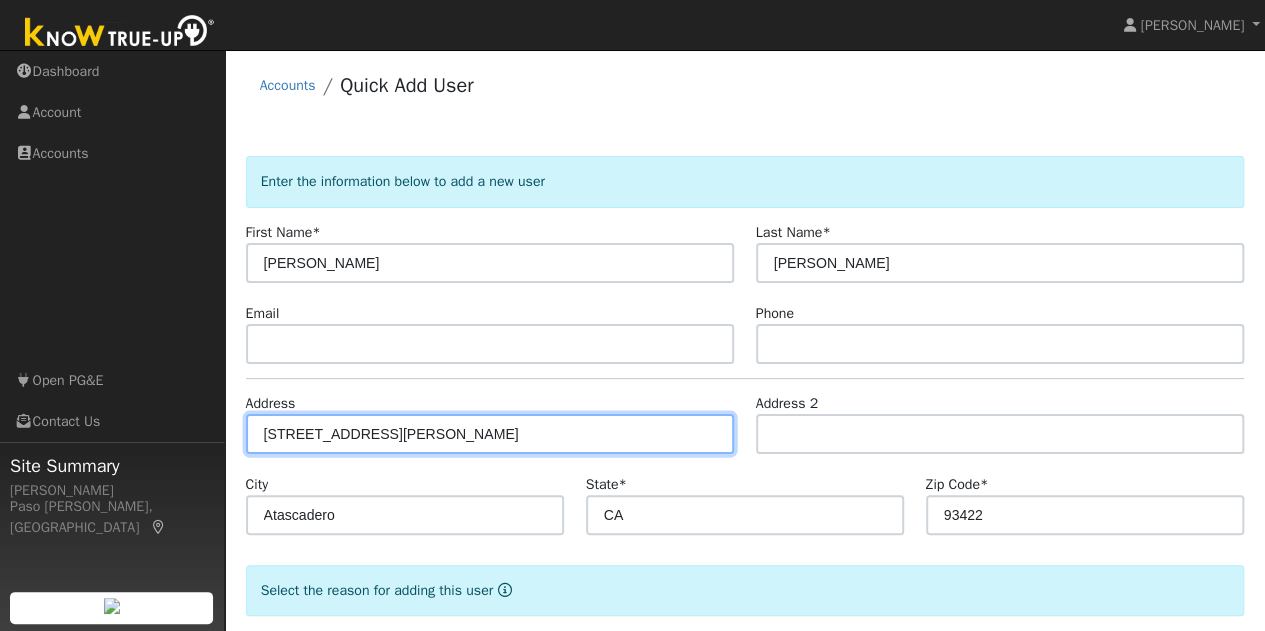 scroll, scrollTop: 102, scrollLeft: 0, axis: vertical 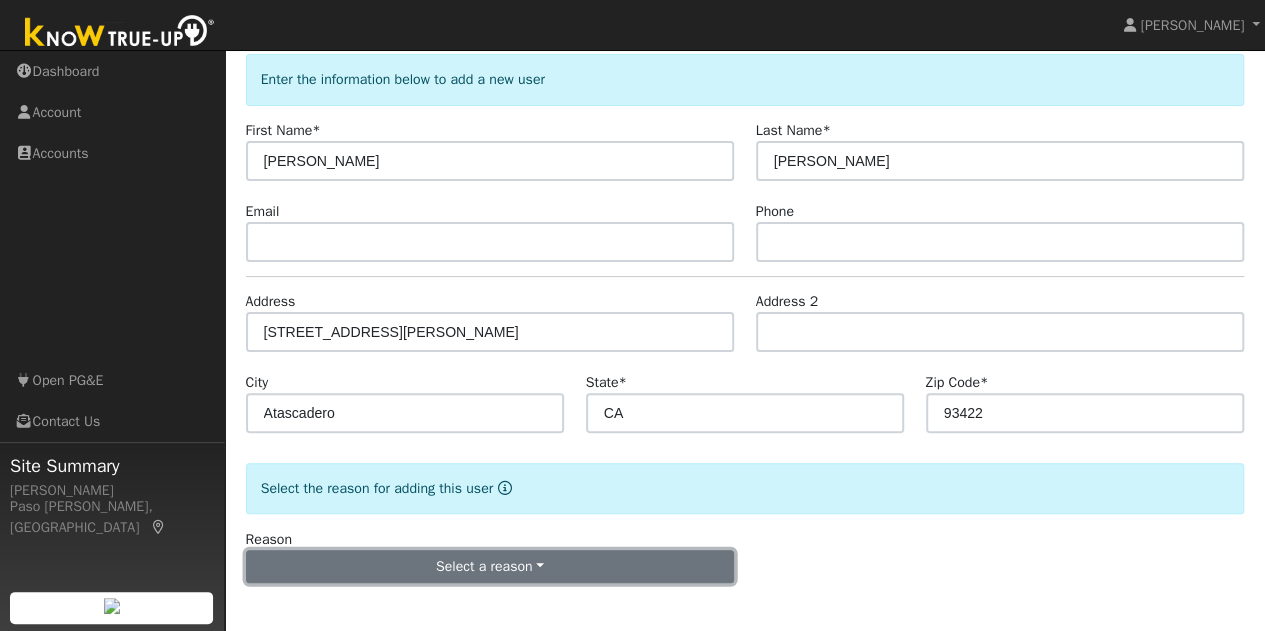 click on "Select a reason" at bounding box center (490, 567) 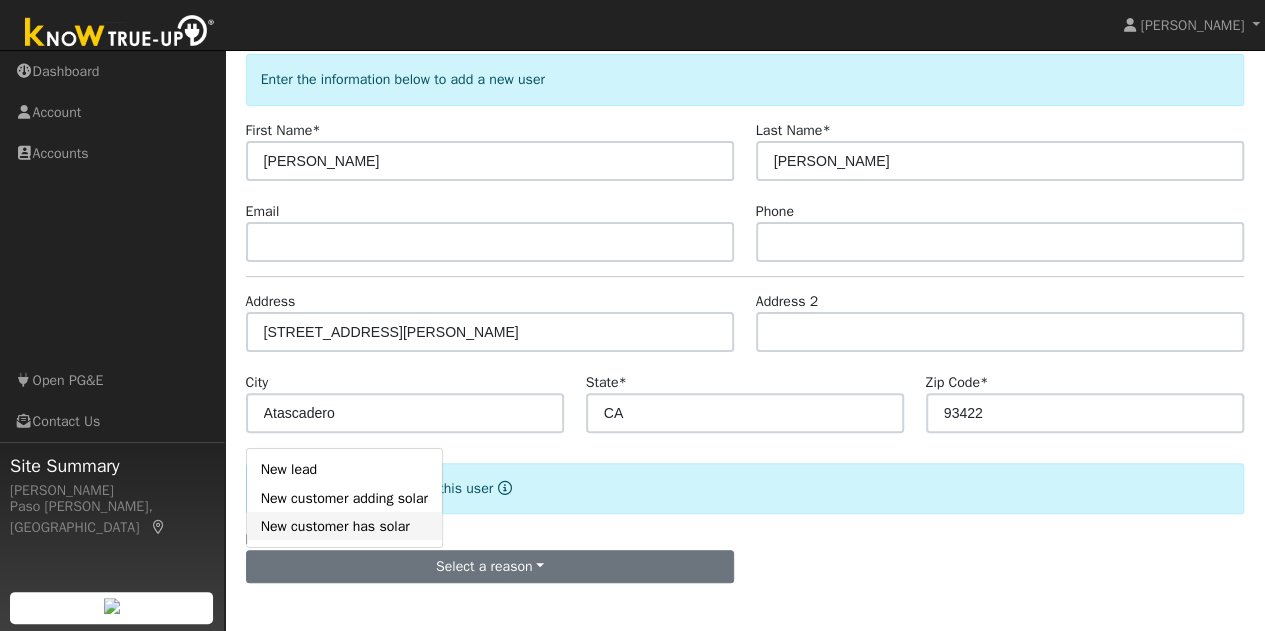 click on "New customer has solar" at bounding box center [344, 526] 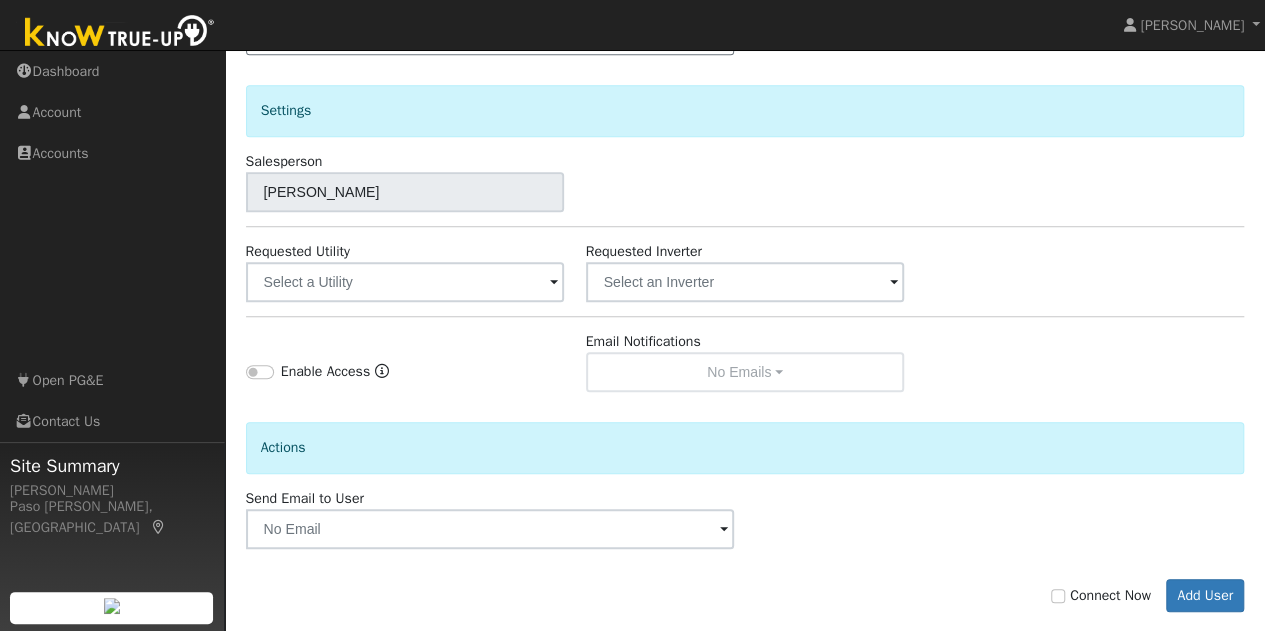 scroll, scrollTop: 657, scrollLeft: 0, axis: vertical 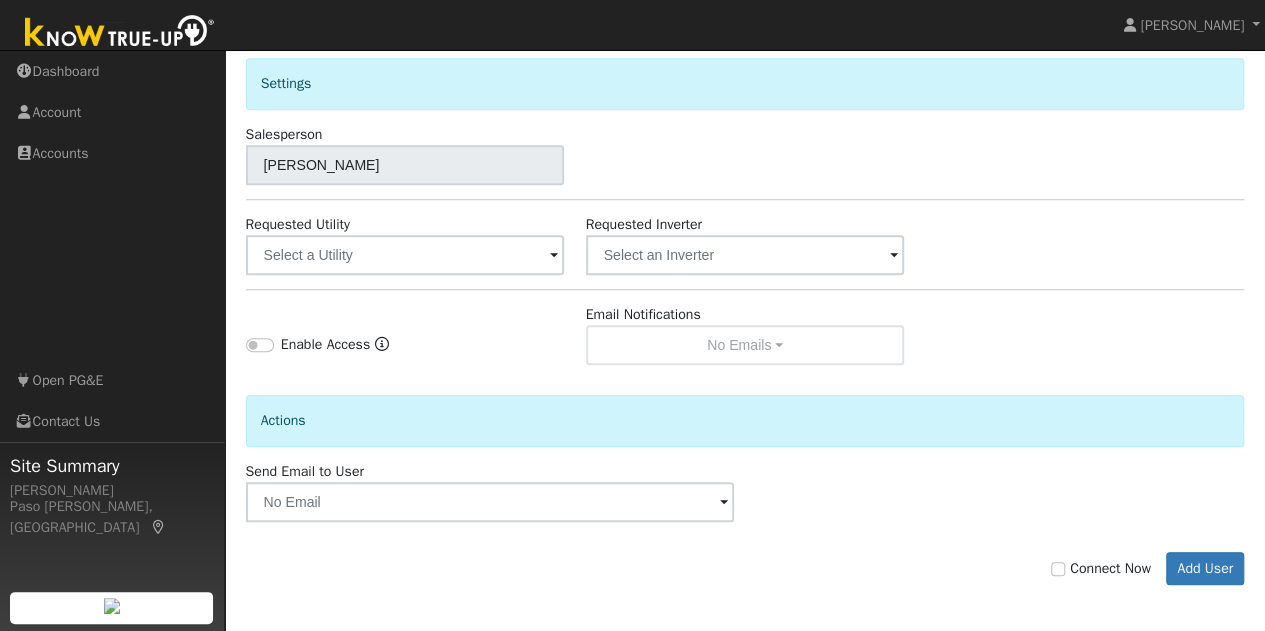 drag, startPoint x: 1043, startPoint y: 553, endPoint x: 1108, endPoint y: 565, distance: 66.09841 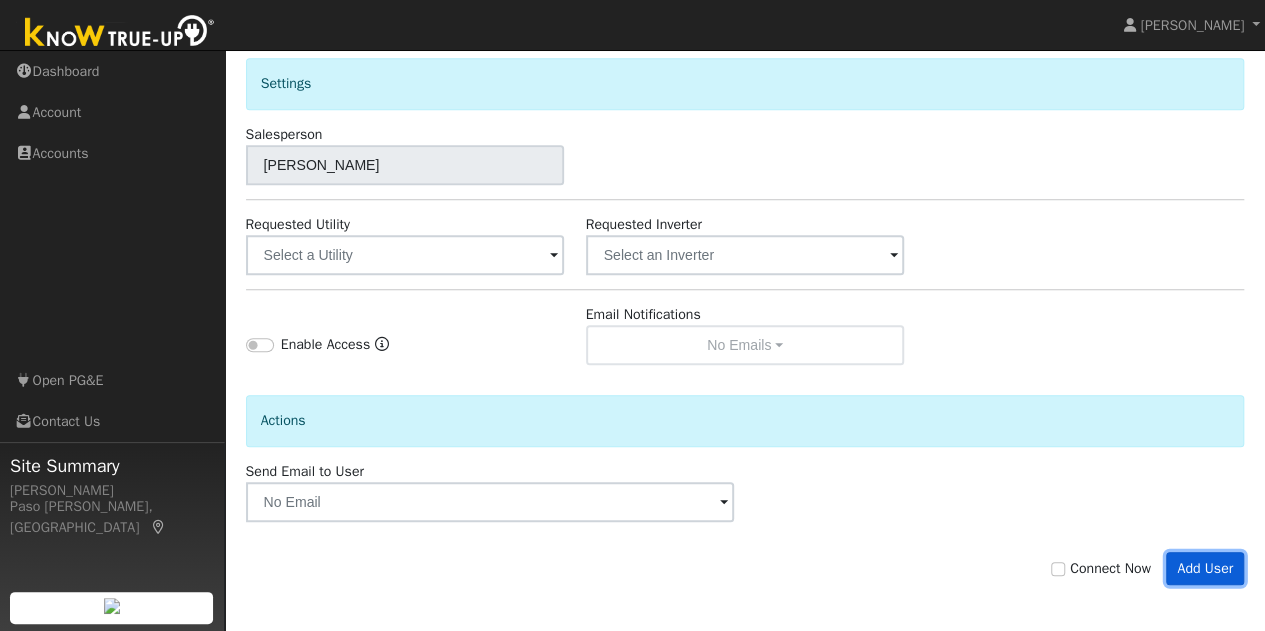 click on "Add User" at bounding box center (1205, 569) 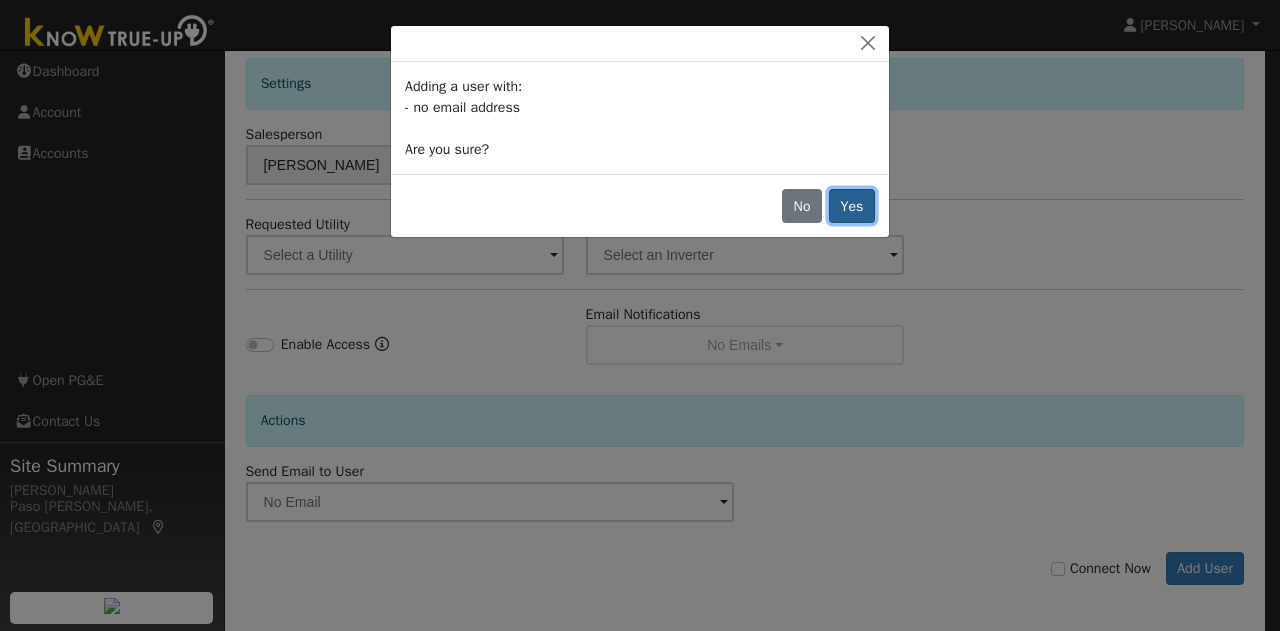 click on "Yes" at bounding box center [852, 206] 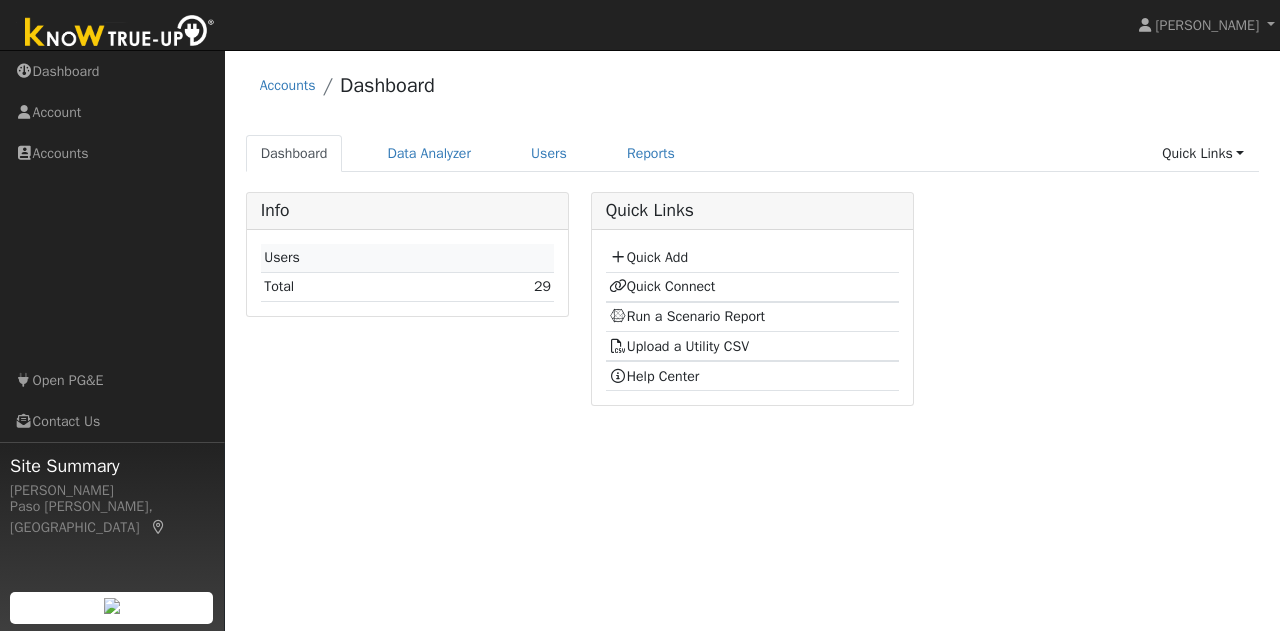 scroll, scrollTop: 0, scrollLeft: 0, axis: both 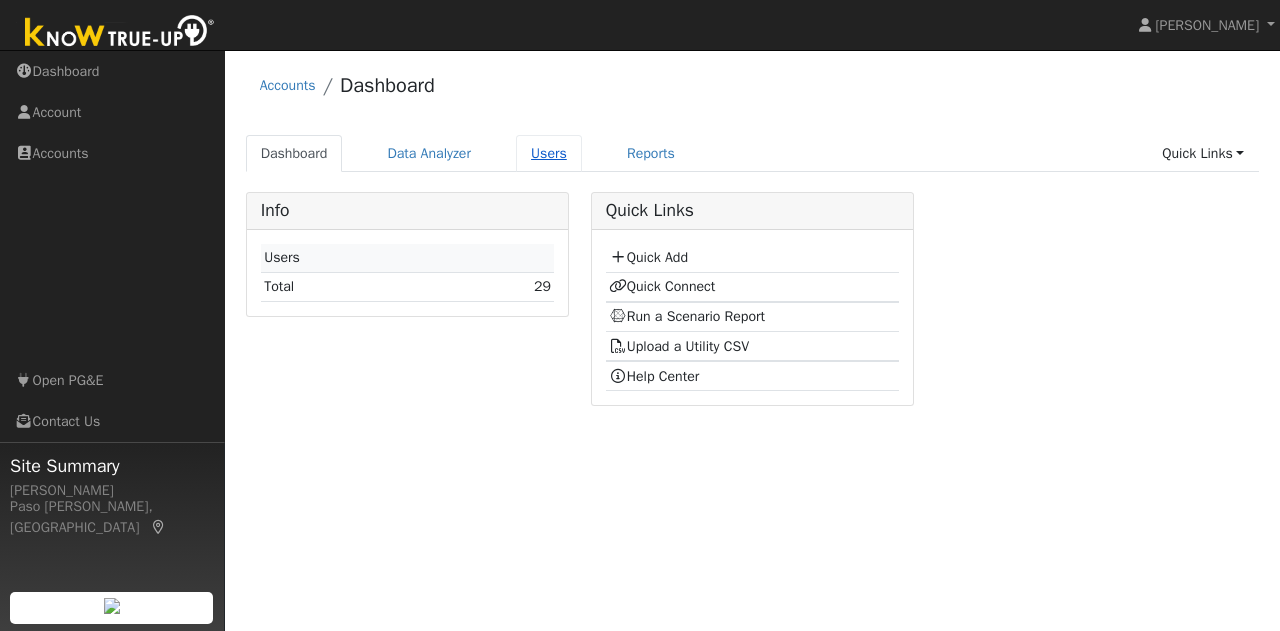 click on "Users" at bounding box center (549, 153) 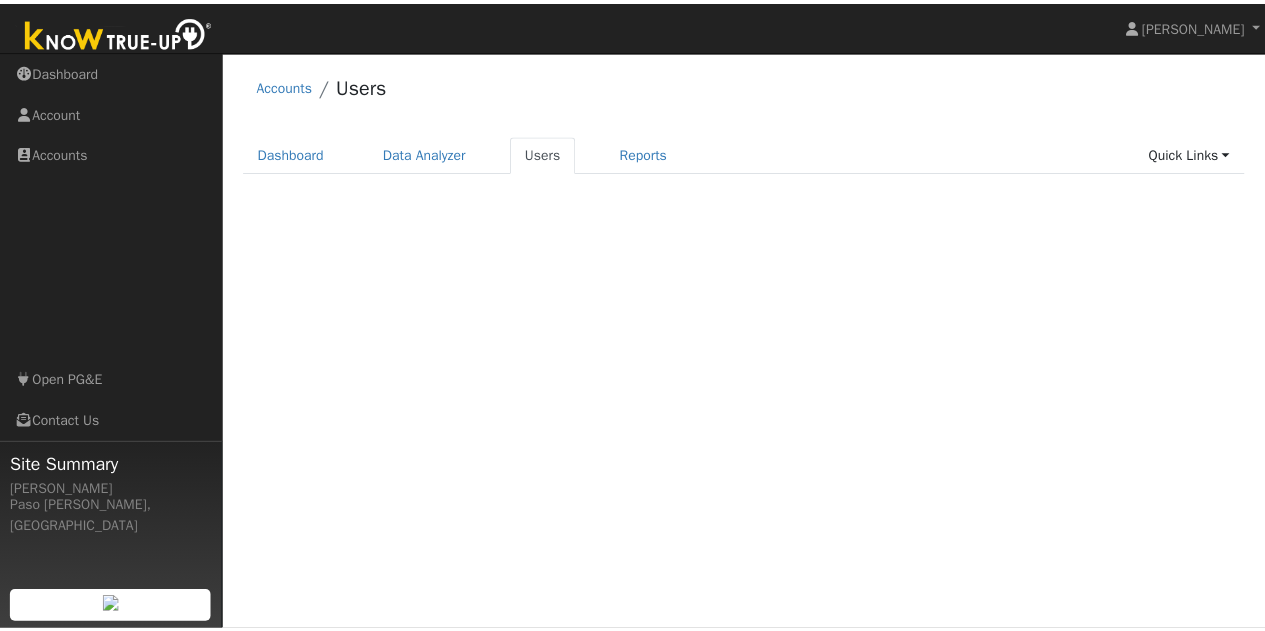 scroll, scrollTop: 0, scrollLeft: 0, axis: both 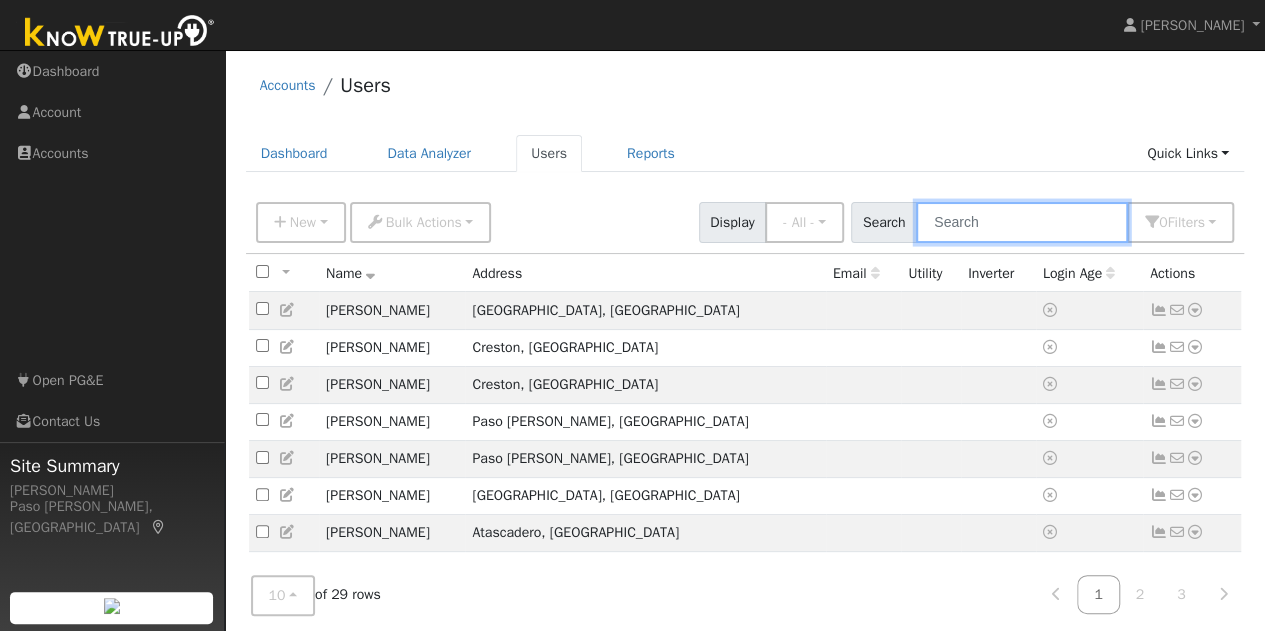 click at bounding box center [1022, 222] 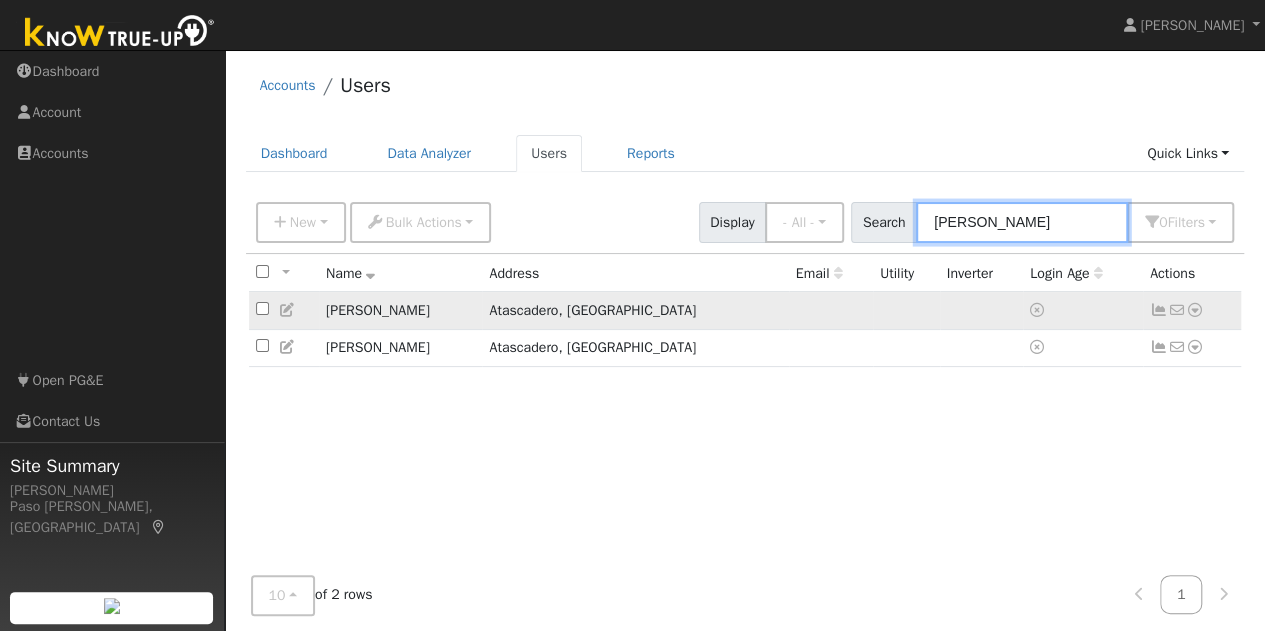 type on "george" 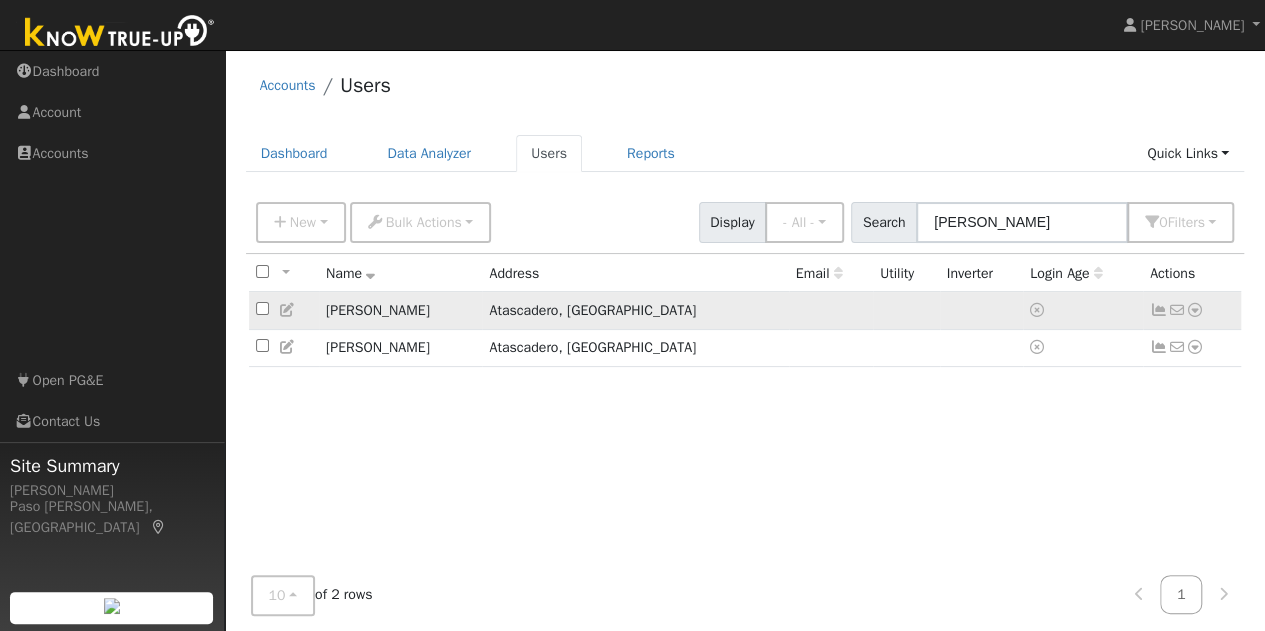click at bounding box center [1195, 310] 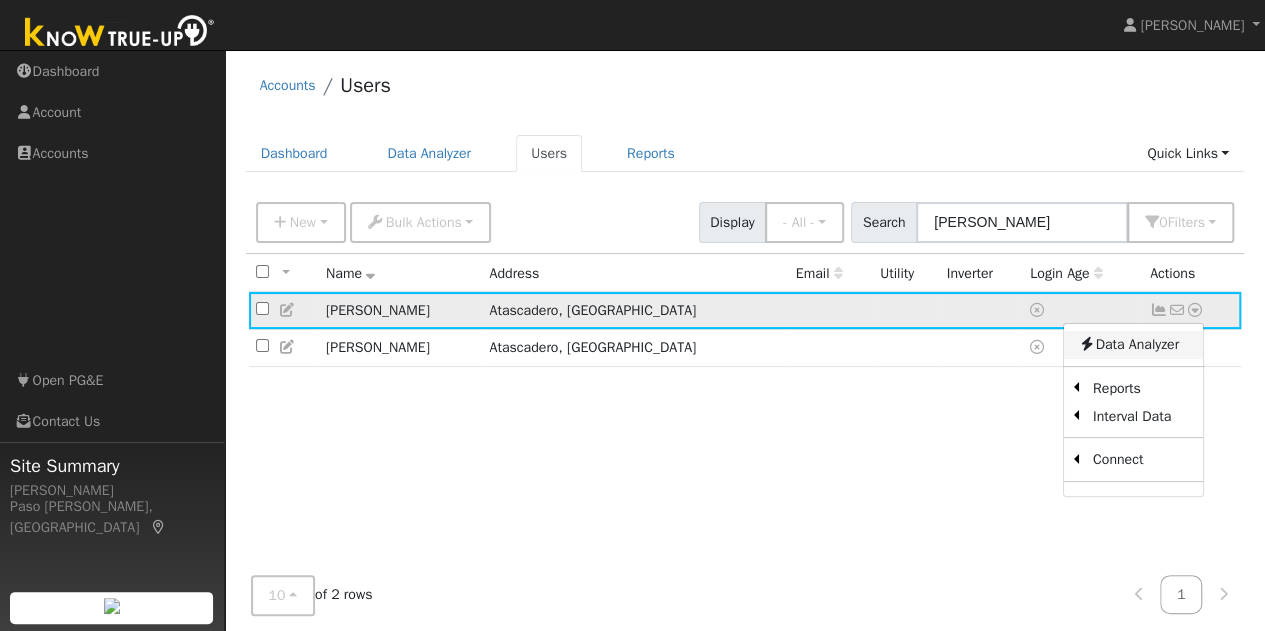click on "Data Analyzer" at bounding box center (1133, 345) 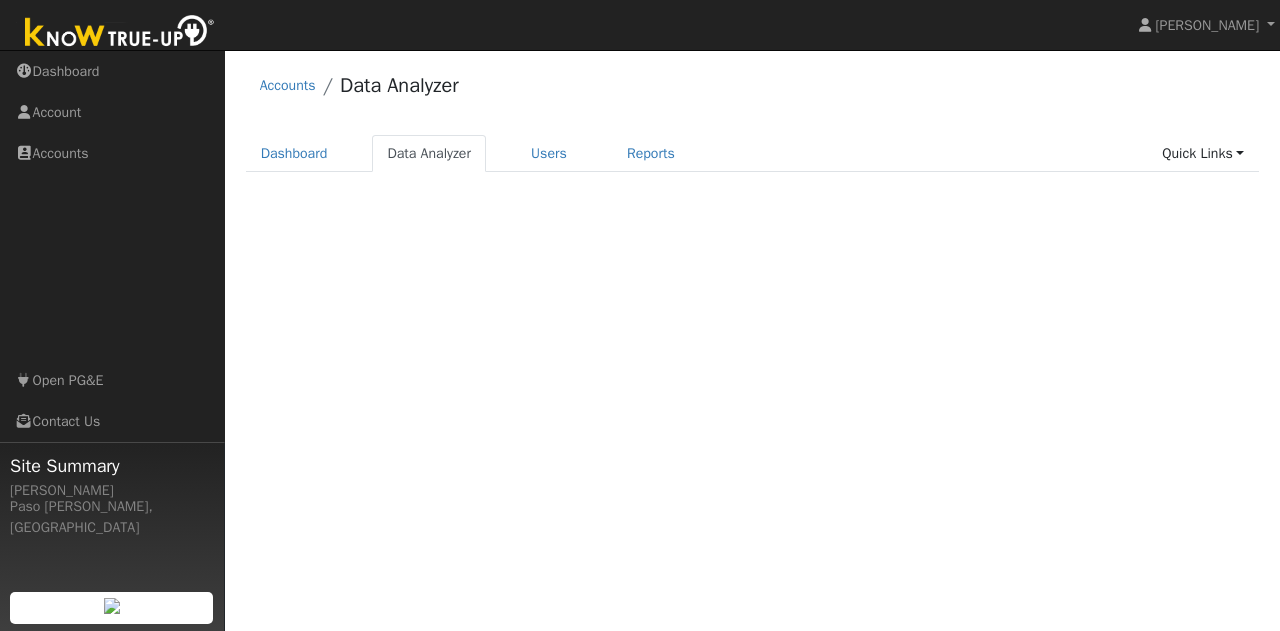 scroll, scrollTop: 0, scrollLeft: 0, axis: both 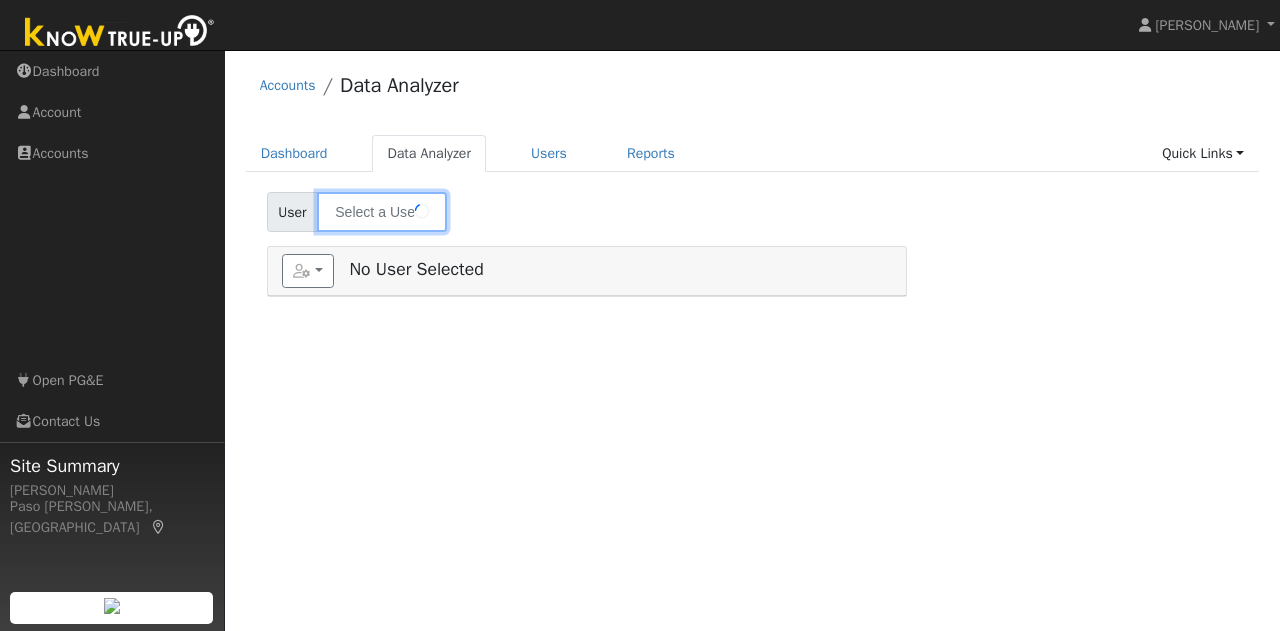 type on "[PERSON_NAME]" 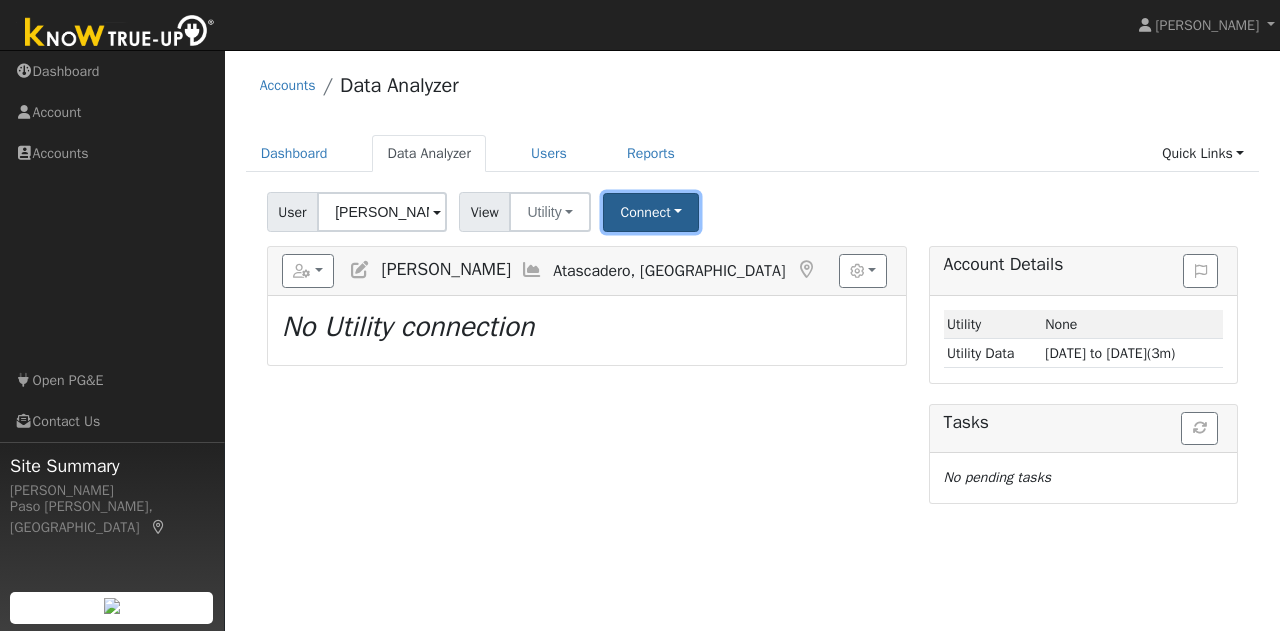 click on "Connect" at bounding box center (651, 212) 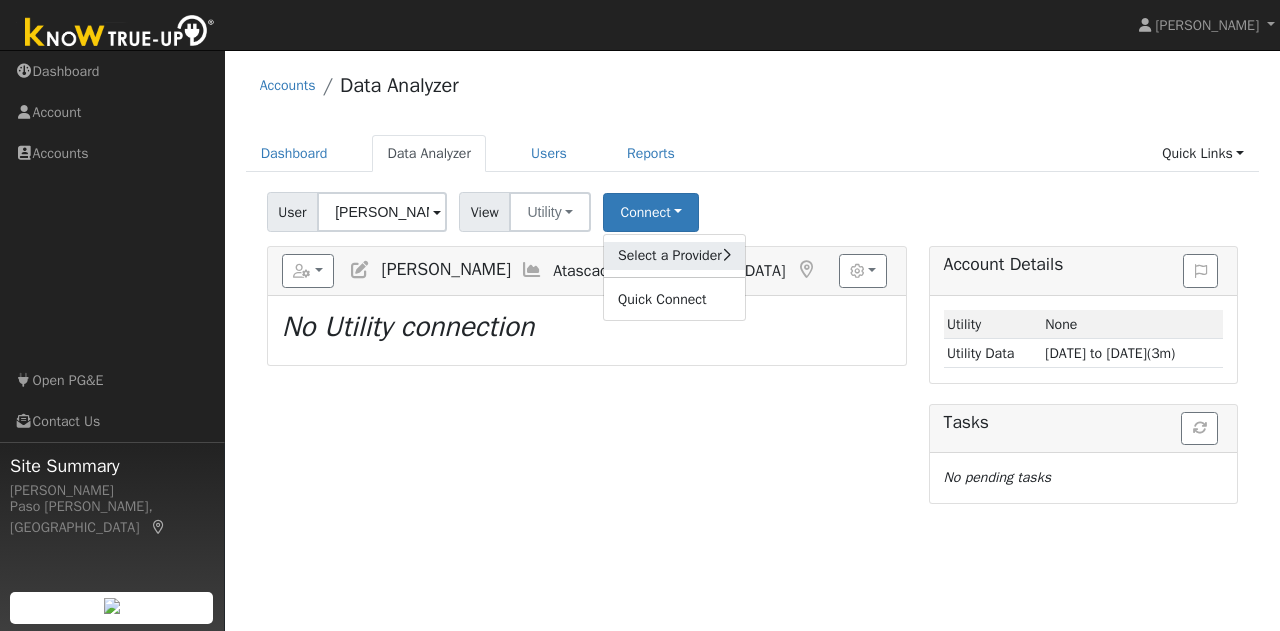 click on "Select a Provider" 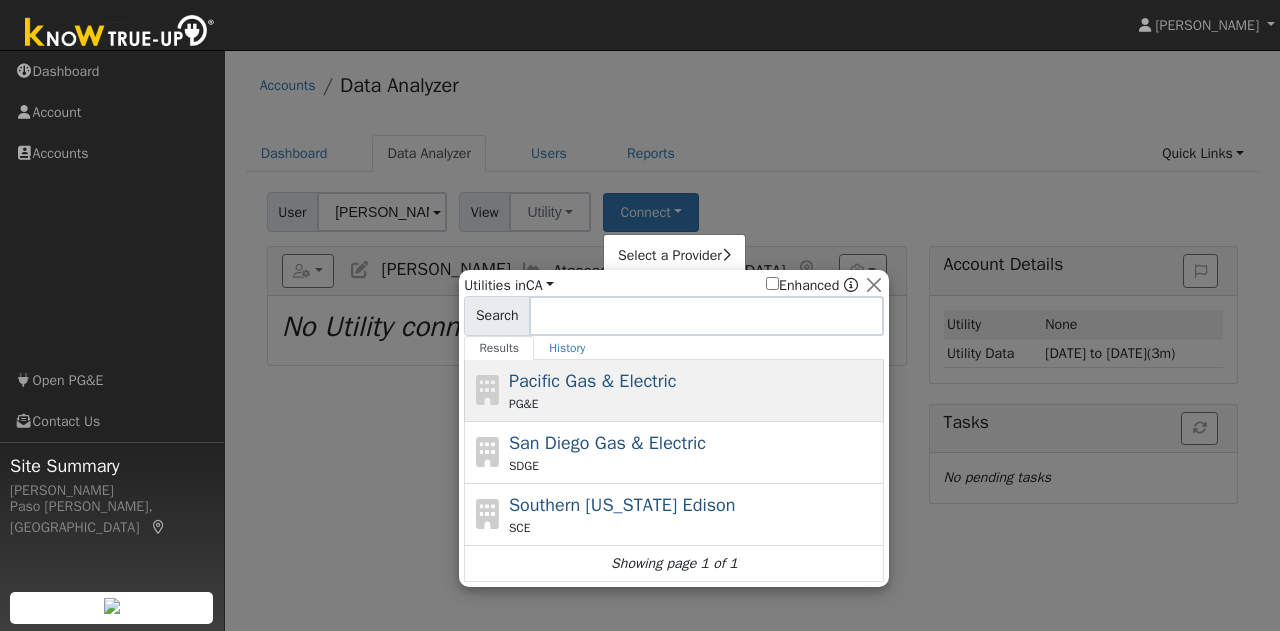 click on "PG&E" at bounding box center [694, 404] 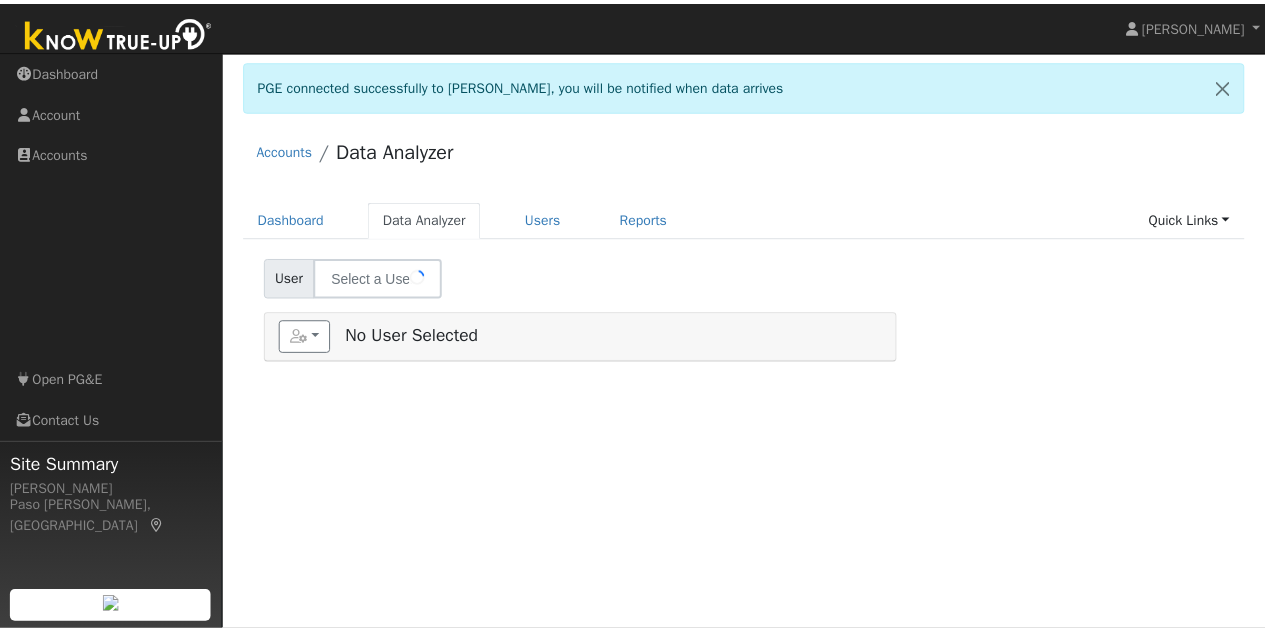 scroll, scrollTop: 0, scrollLeft: 0, axis: both 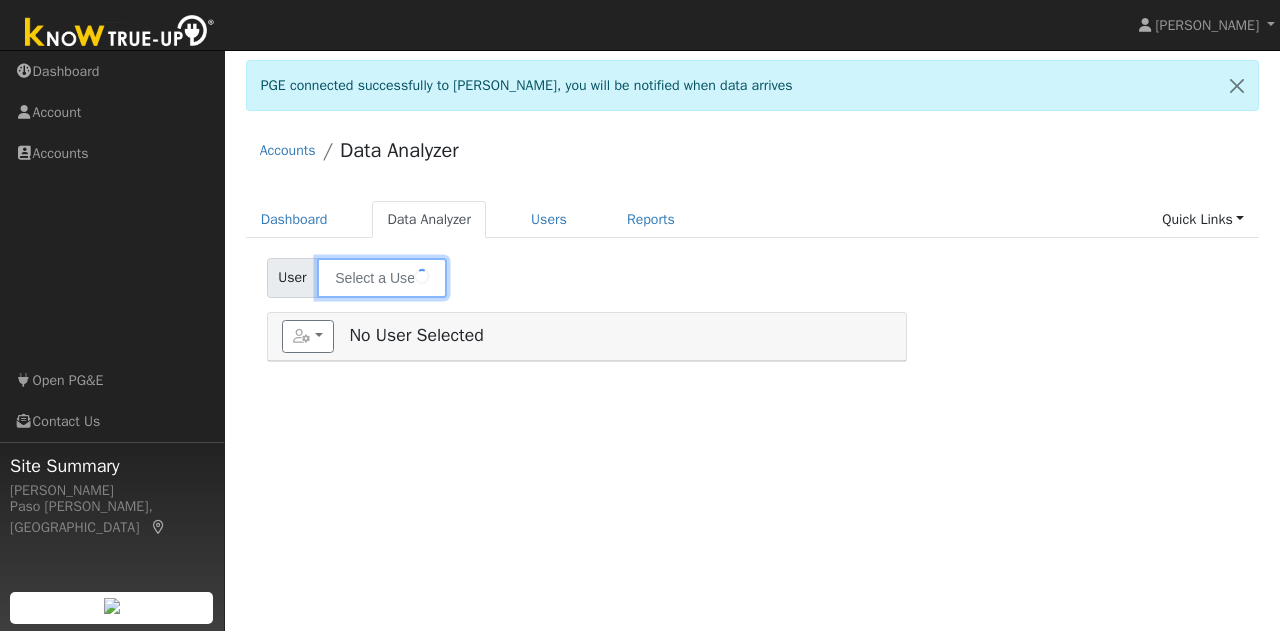 type on "[PERSON_NAME]" 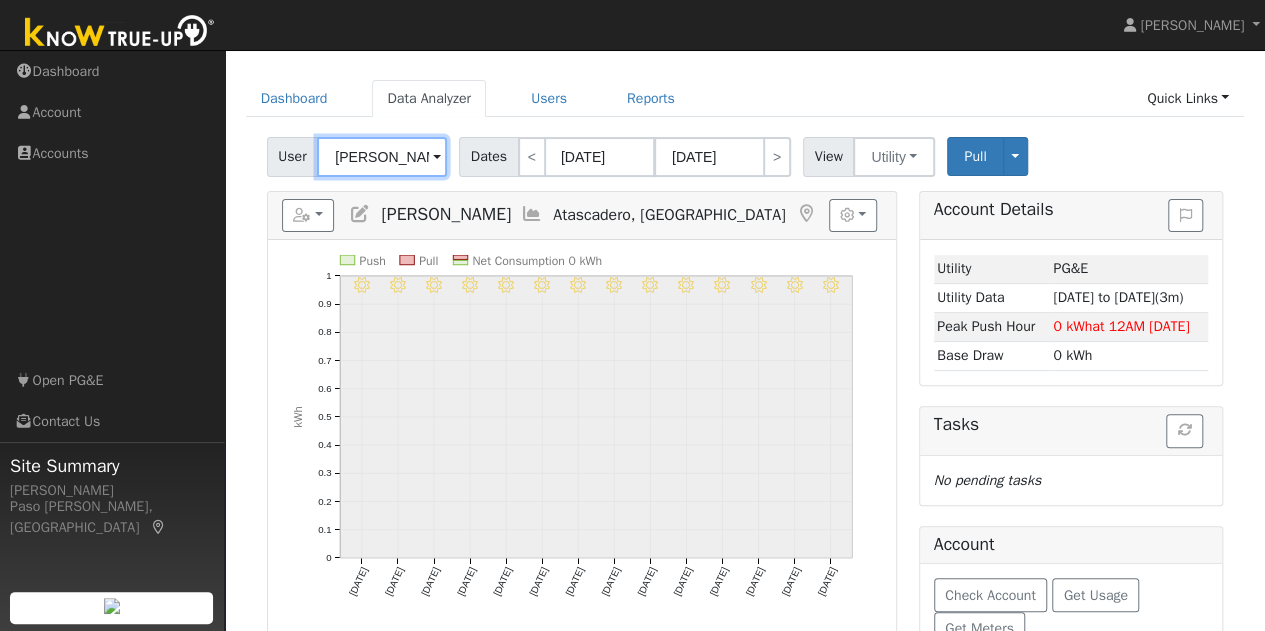 scroll, scrollTop: 15, scrollLeft: 0, axis: vertical 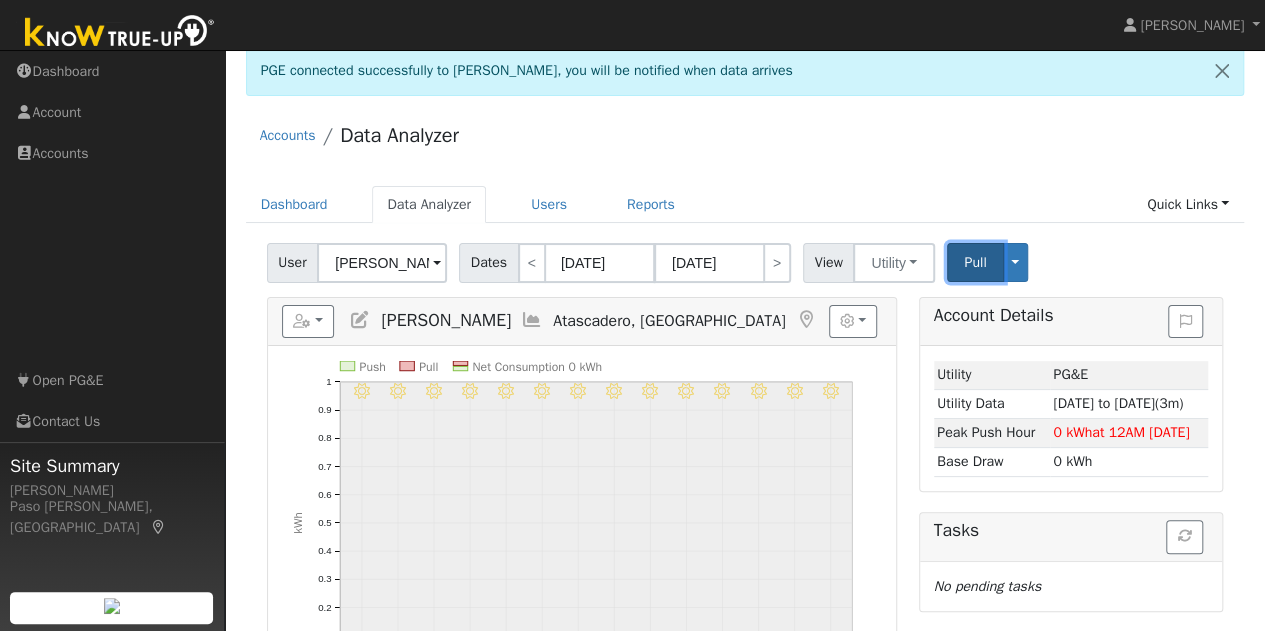 click on "Pull" at bounding box center (975, 262) 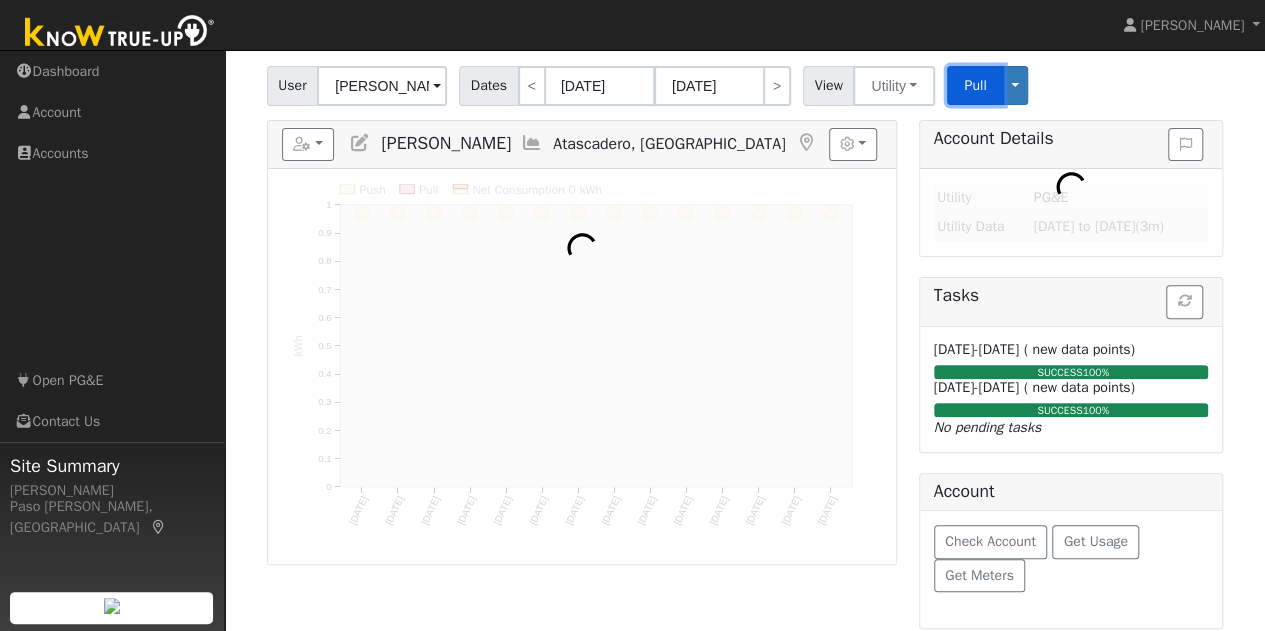 scroll, scrollTop: 194, scrollLeft: 0, axis: vertical 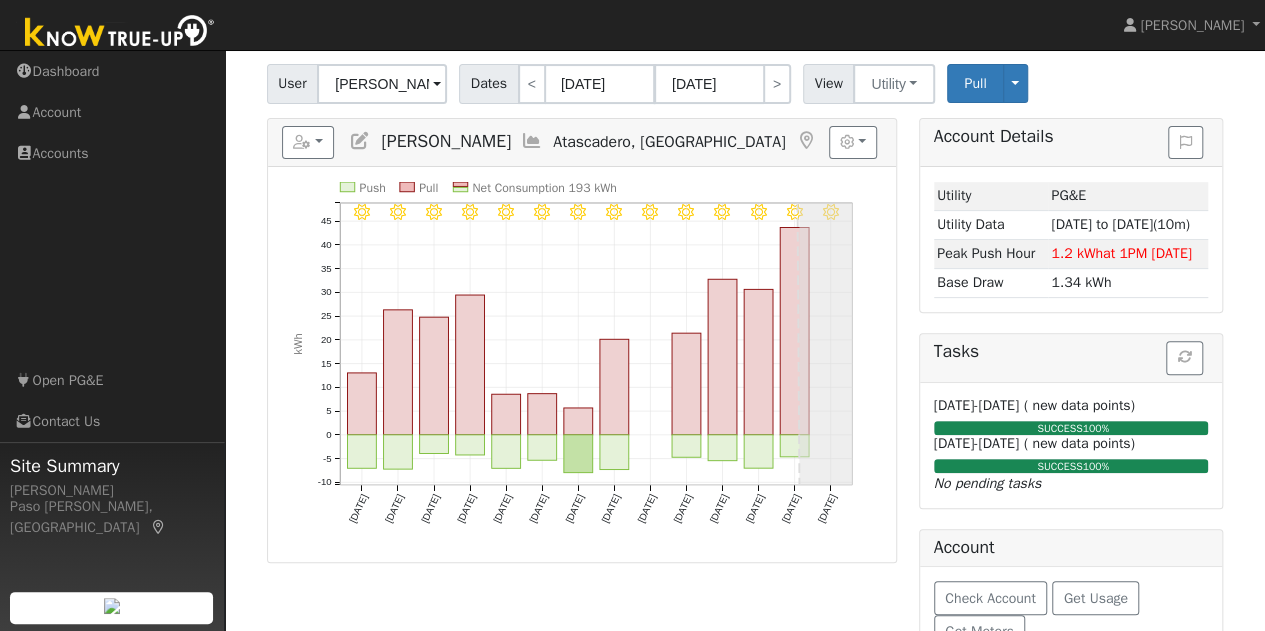 click on "Tasks  Loading... [DATE]-[DATE] ( new data points) SUCCESS  100% [DATE]-[DATE] ( new data points) SUCCESS  100% No pending tasks" at bounding box center (1071, 421) 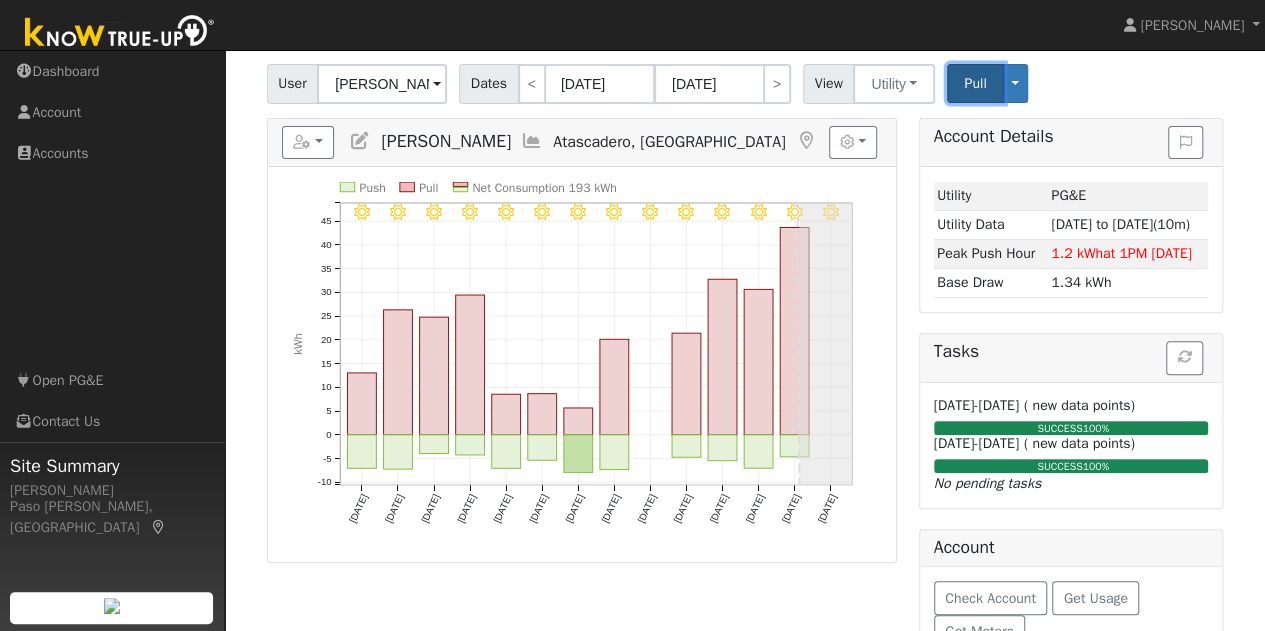 click on "Pull" at bounding box center (975, 83) 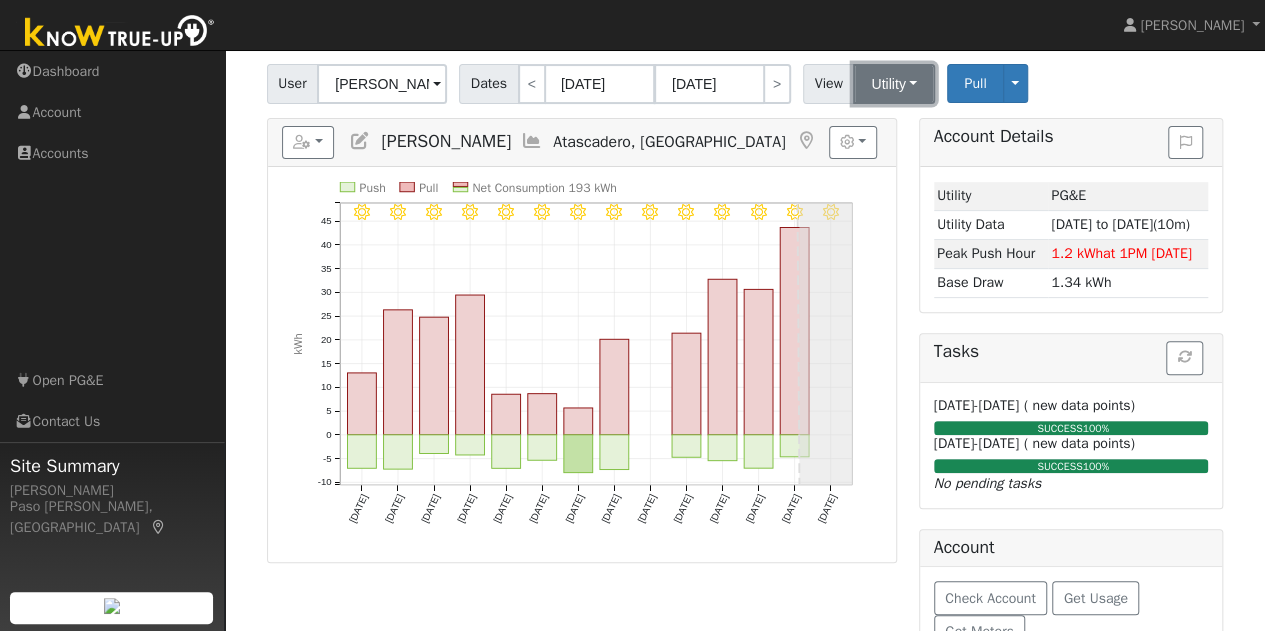 click on "Utility" at bounding box center (894, 84) 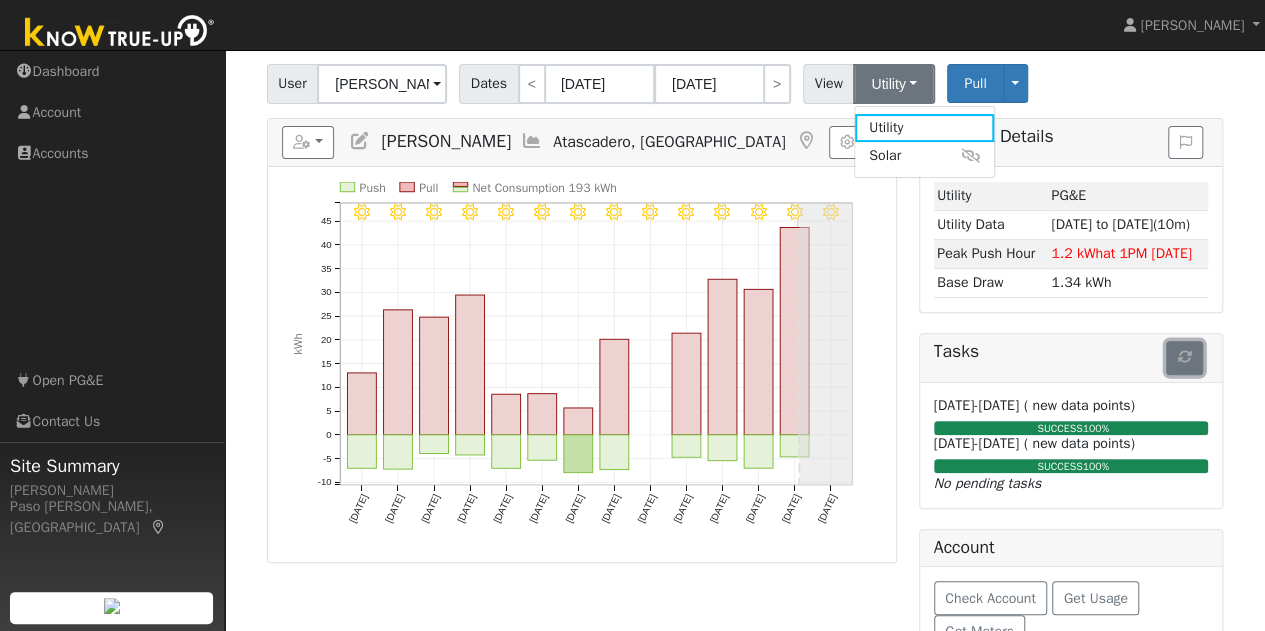 click at bounding box center [1184, 358] 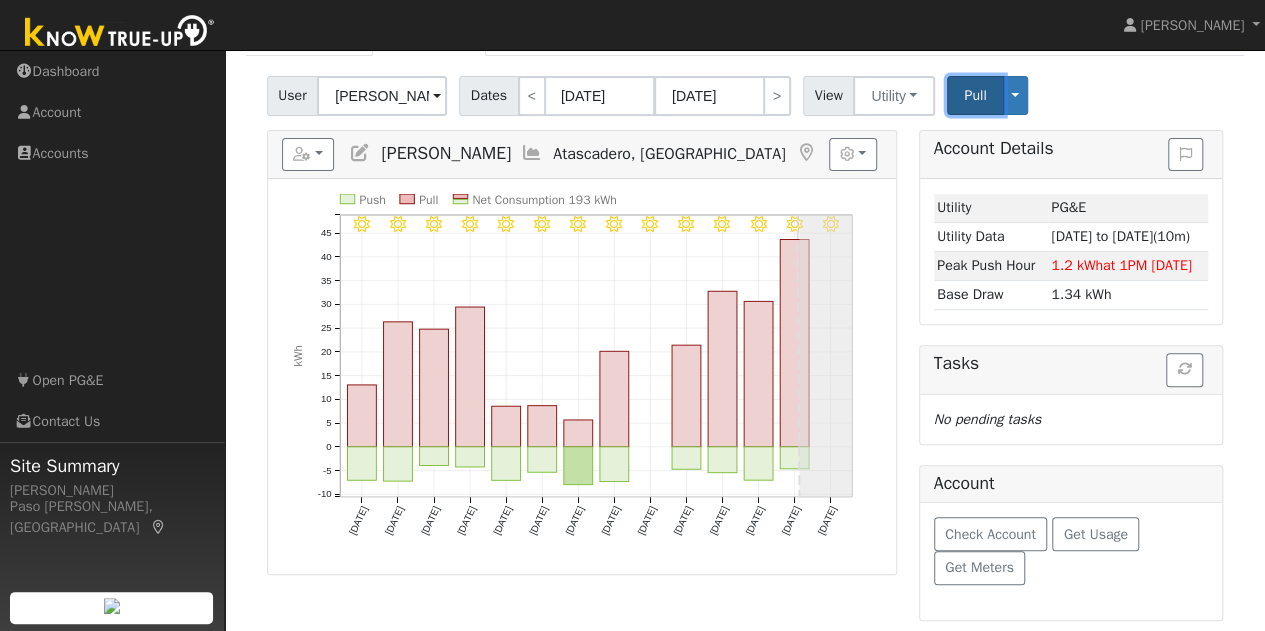 click on "Pull" at bounding box center [975, 95] 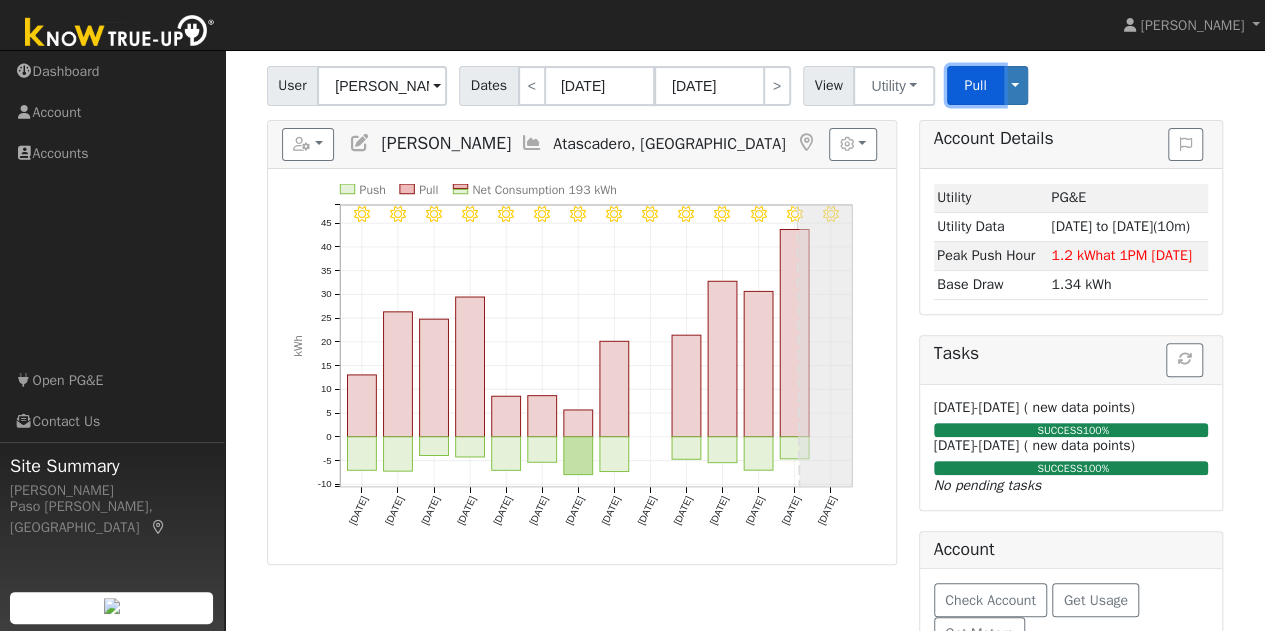 scroll, scrollTop: 194, scrollLeft: 0, axis: vertical 